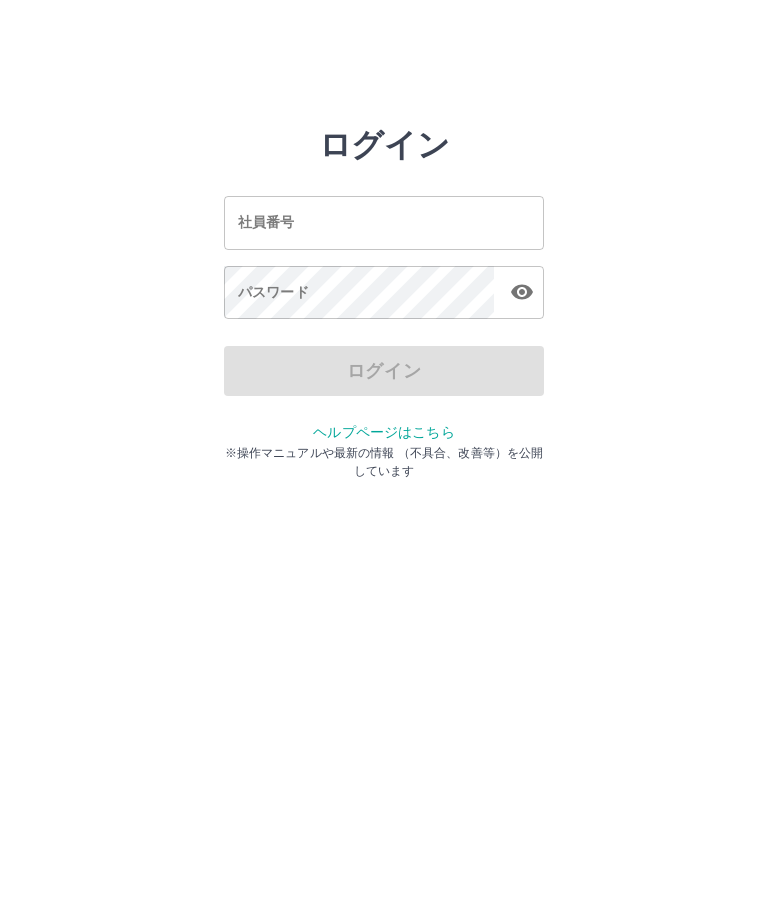 scroll, scrollTop: 0, scrollLeft: 0, axis: both 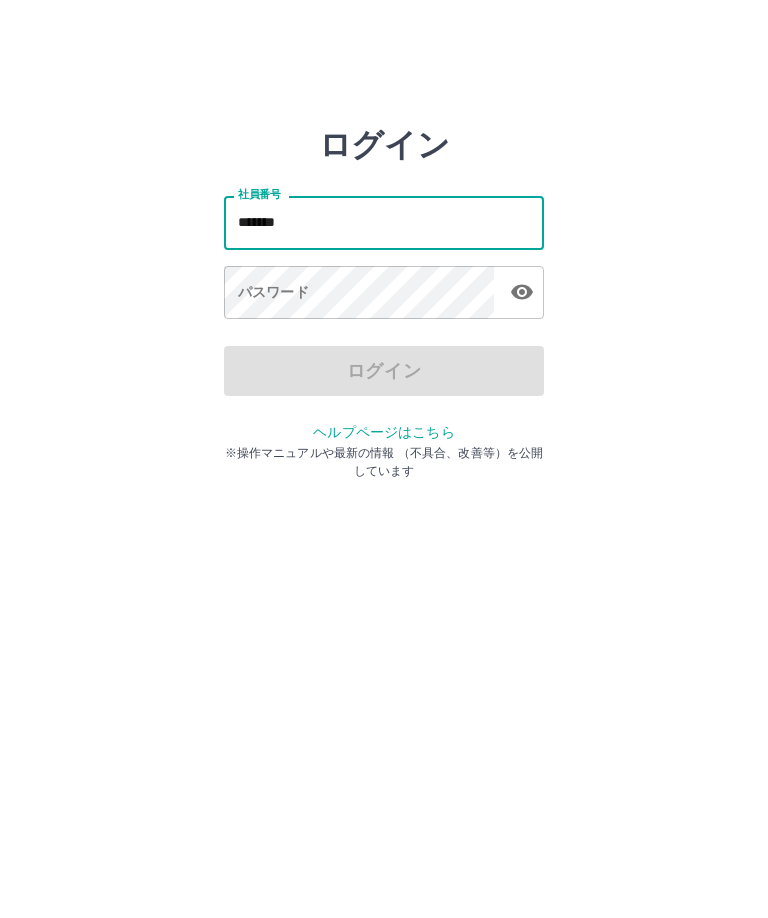 type on "*******" 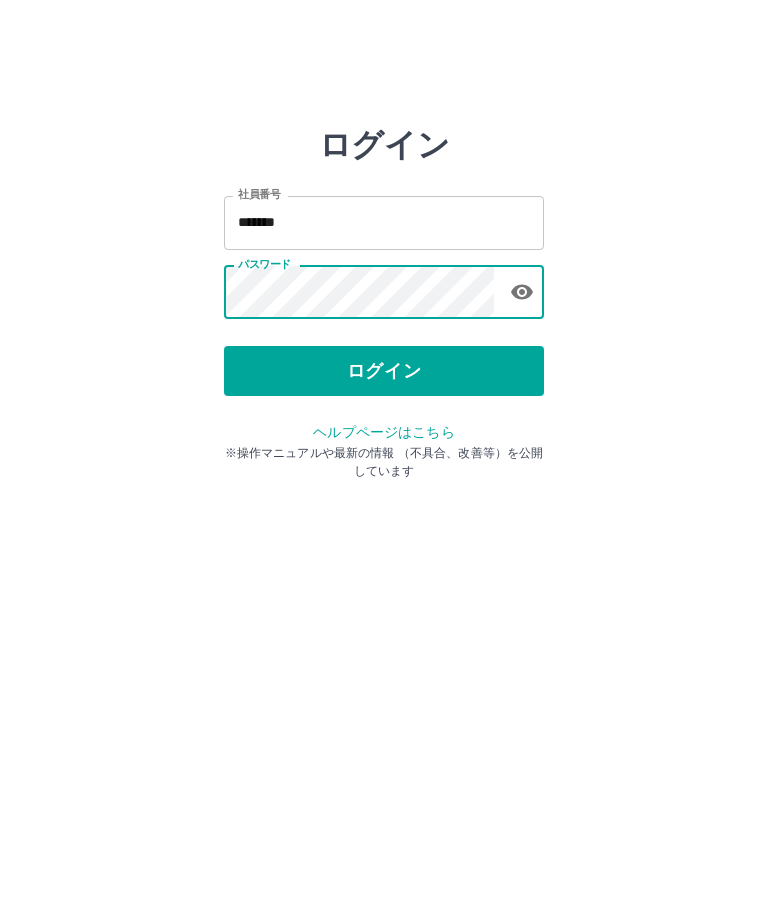 click on "ログイン" at bounding box center [384, 371] 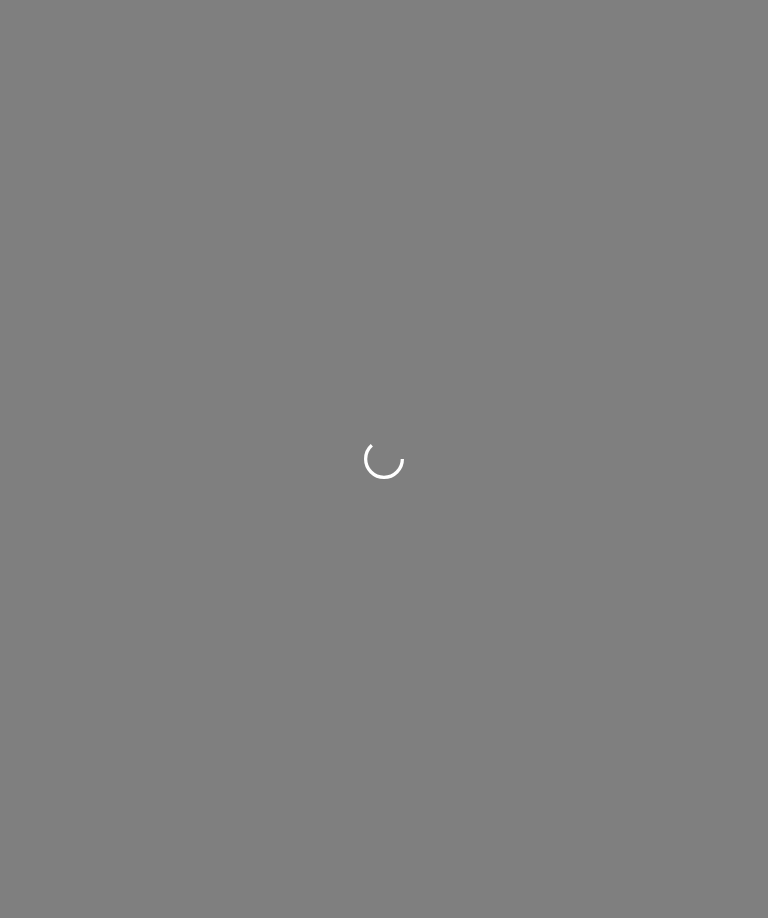 scroll, scrollTop: 0, scrollLeft: 0, axis: both 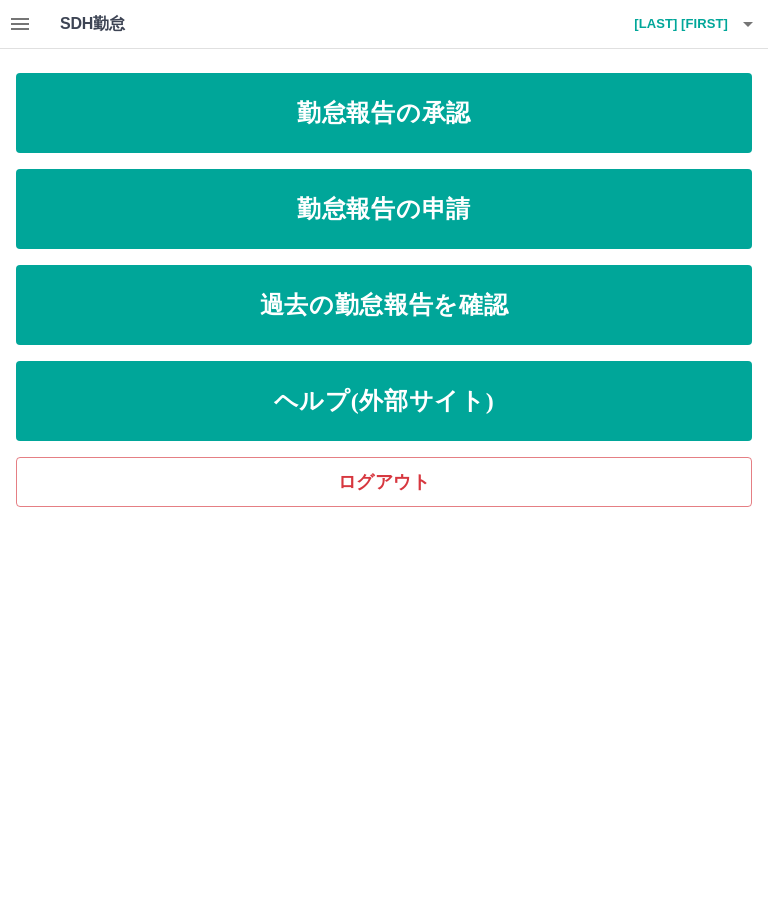 click on "勤怠報告の承認" at bounding box center [384, 113] 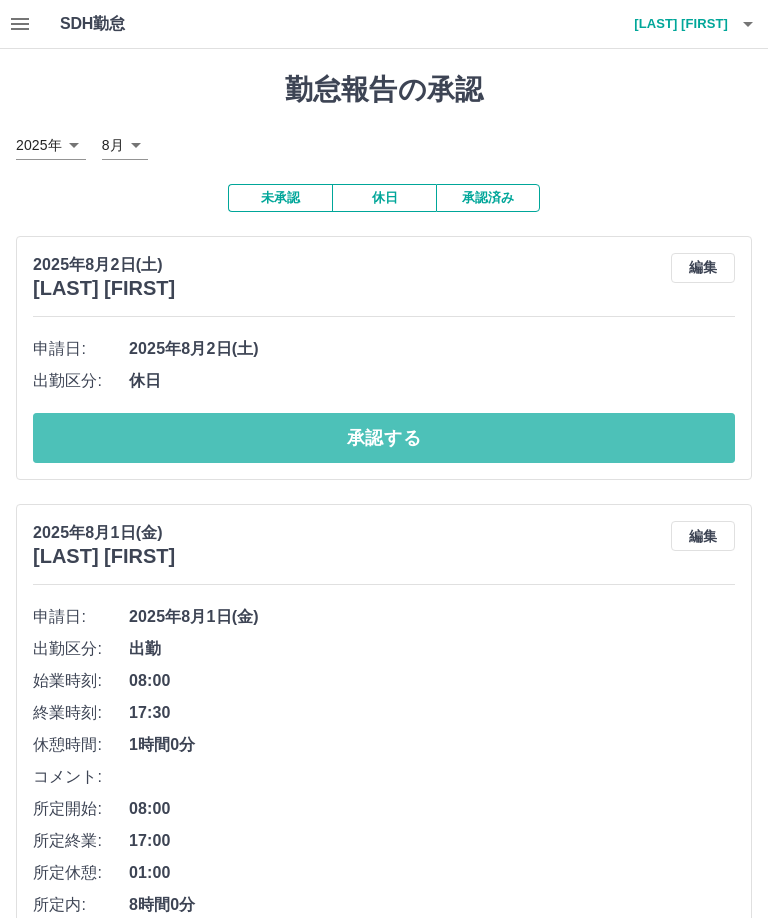 click on "承認する" at bounding box center (384, 438) 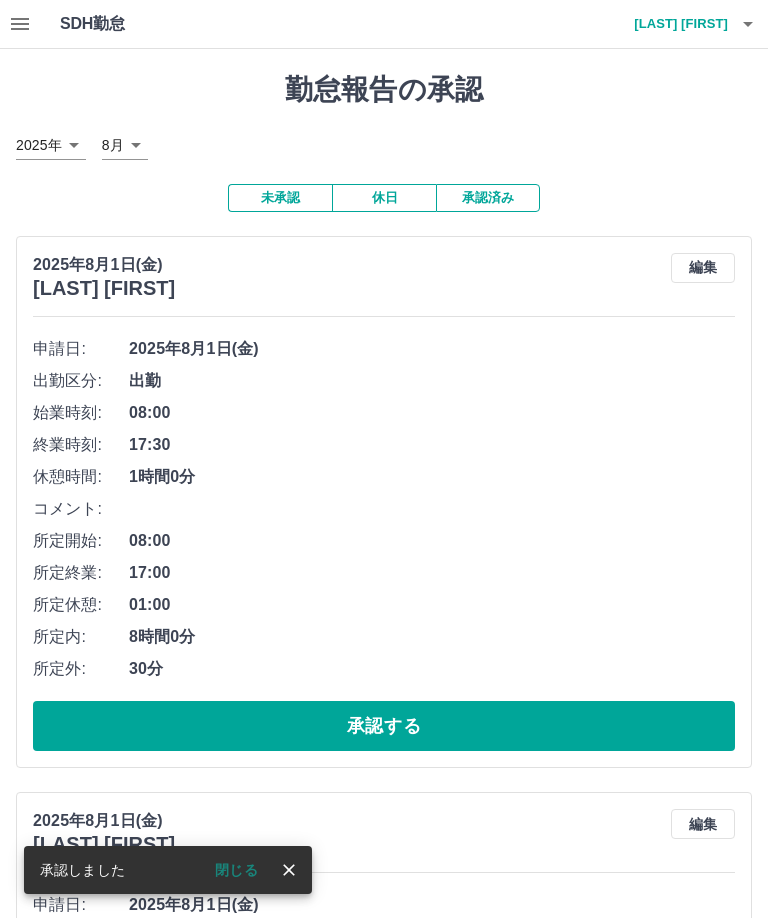 click on "承認する" at bounding box center [384, 726] 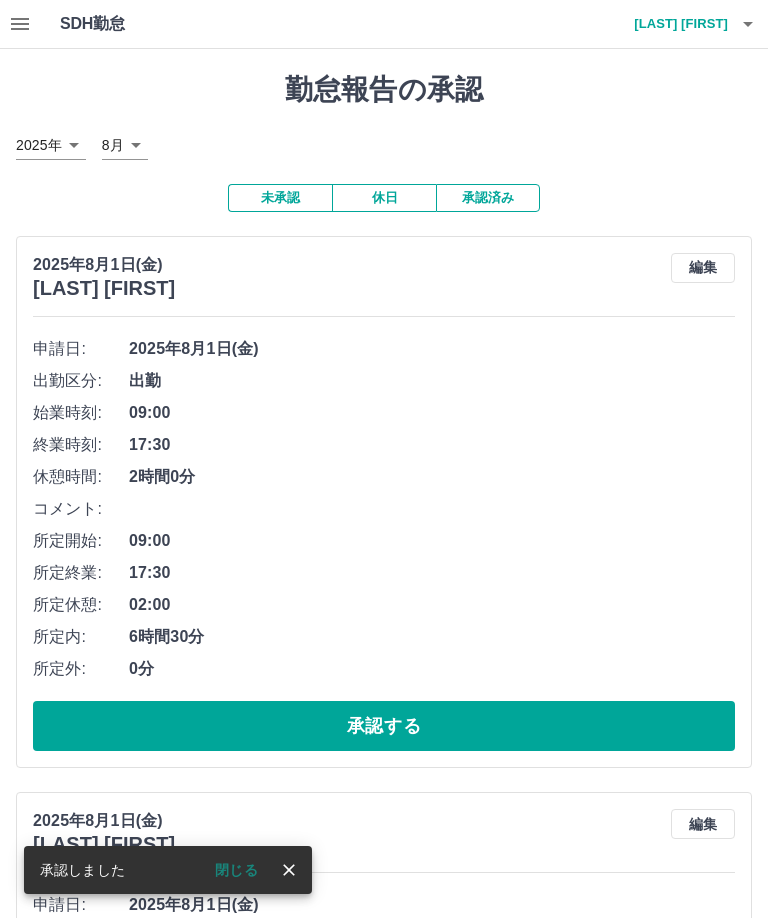 click on "承認する" at bounding box center (384, 726) 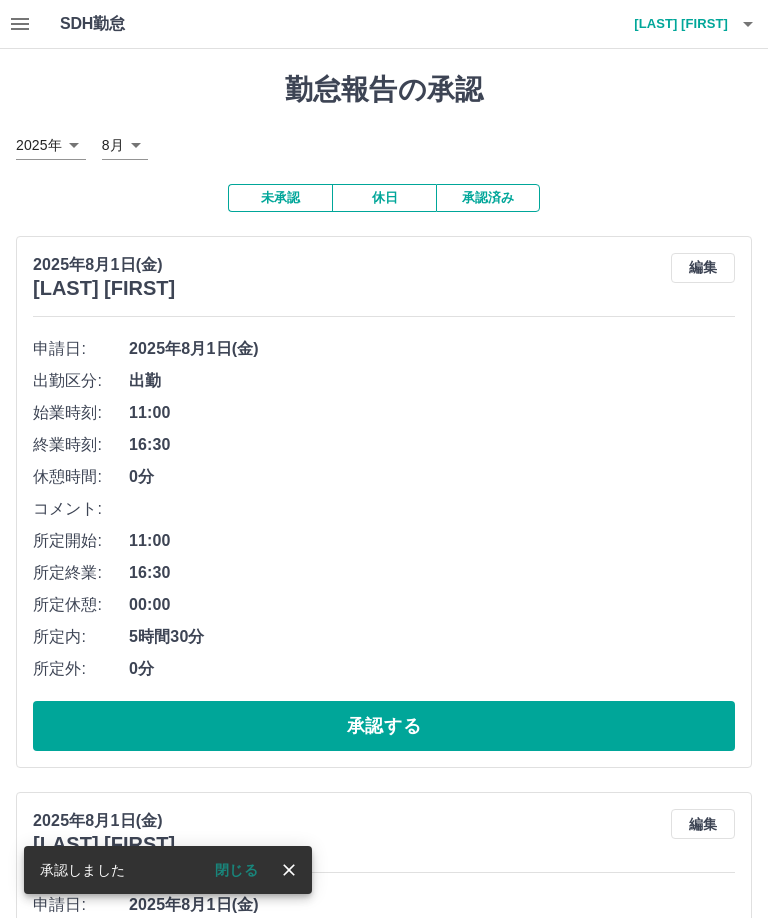 click on "承認する" at bounding box center (384, 726) 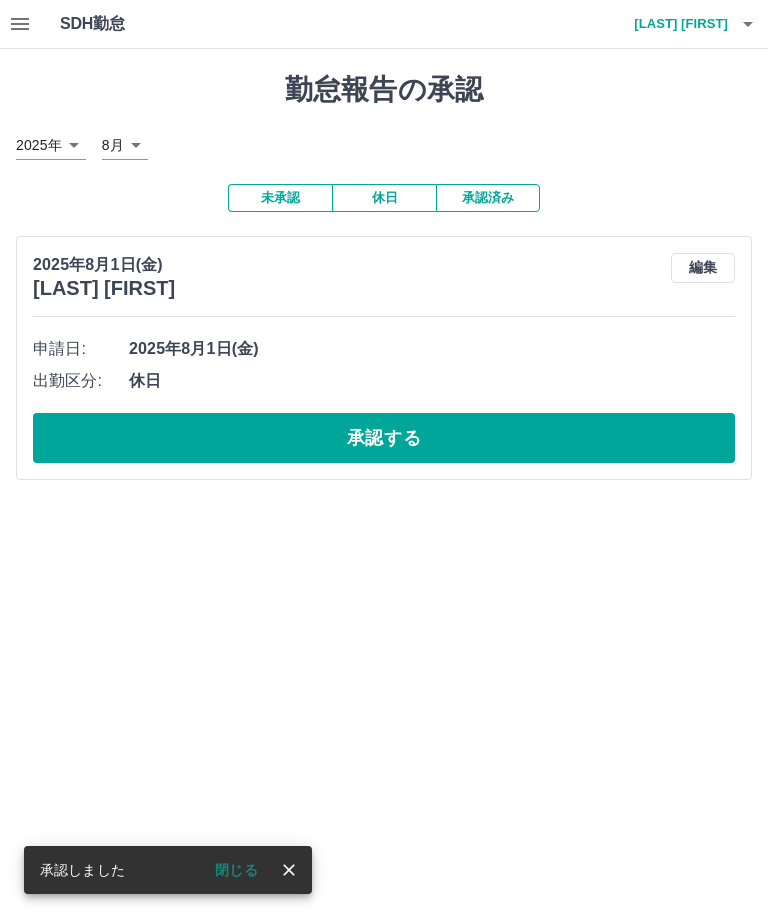 click on "承認する" at bounding box center (384, 438) 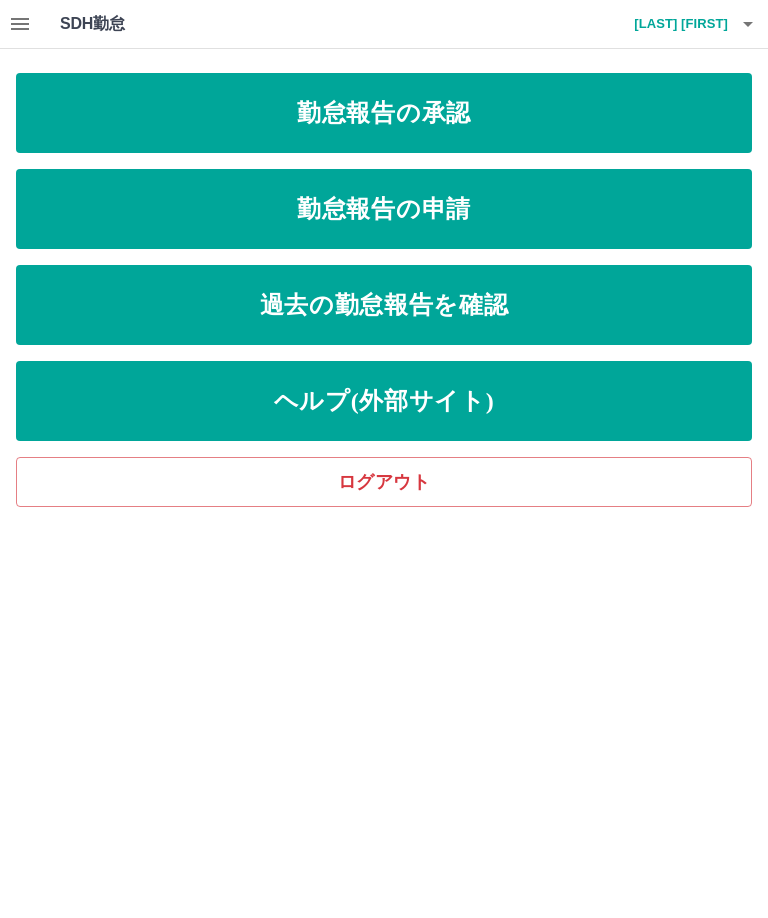 click on "勤怠報告の申請" at bounding box center (384, 209) 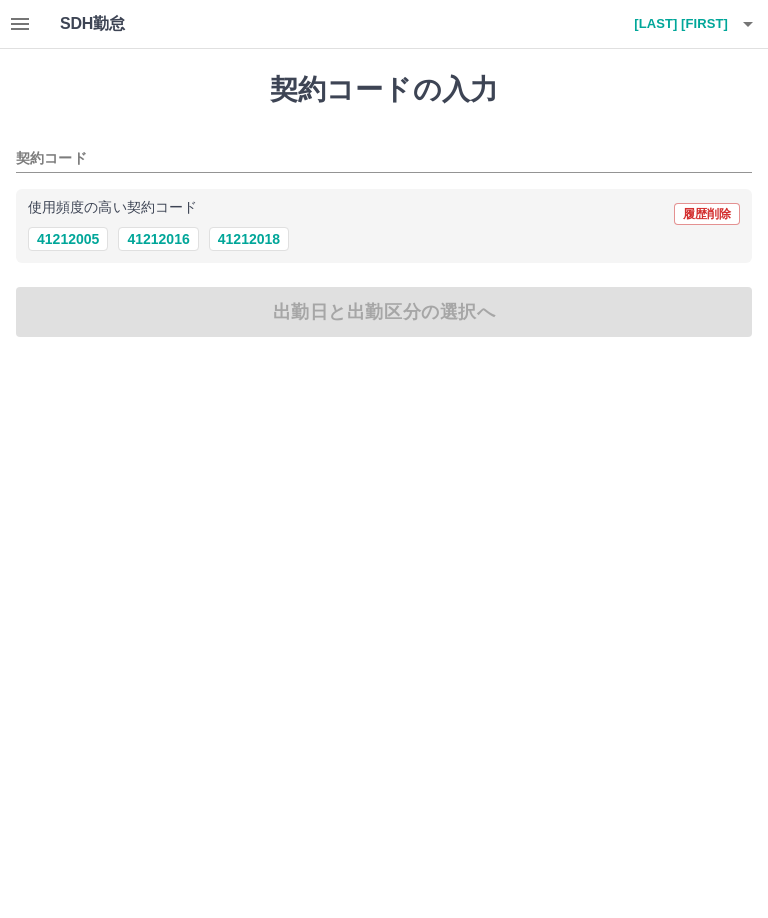 click on "41212016" at bounding box center [158, 239] 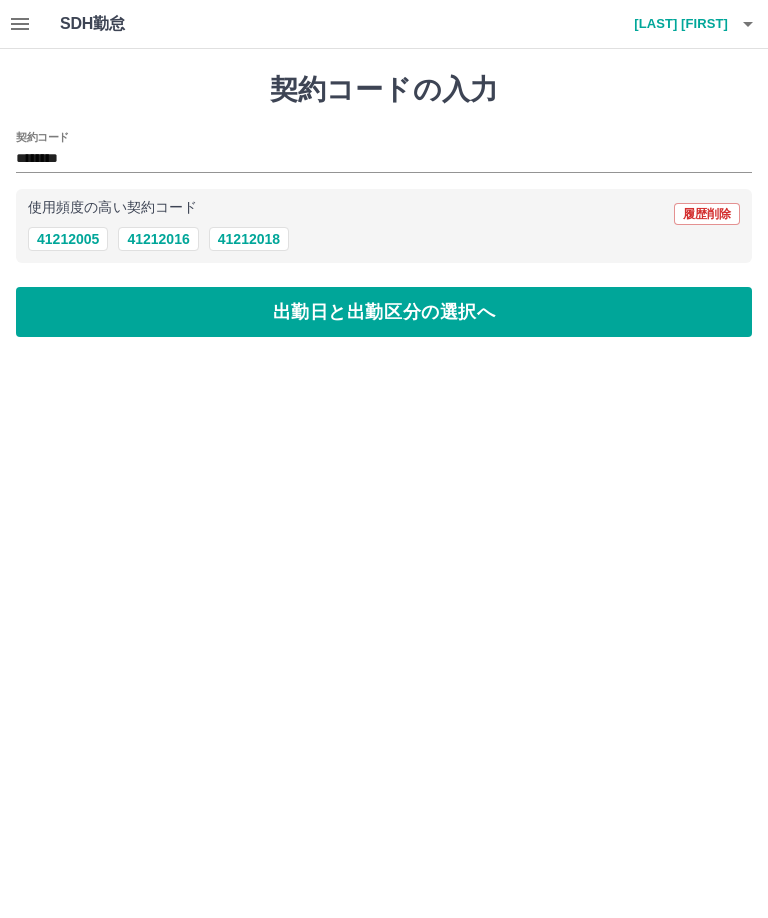 type on "********" 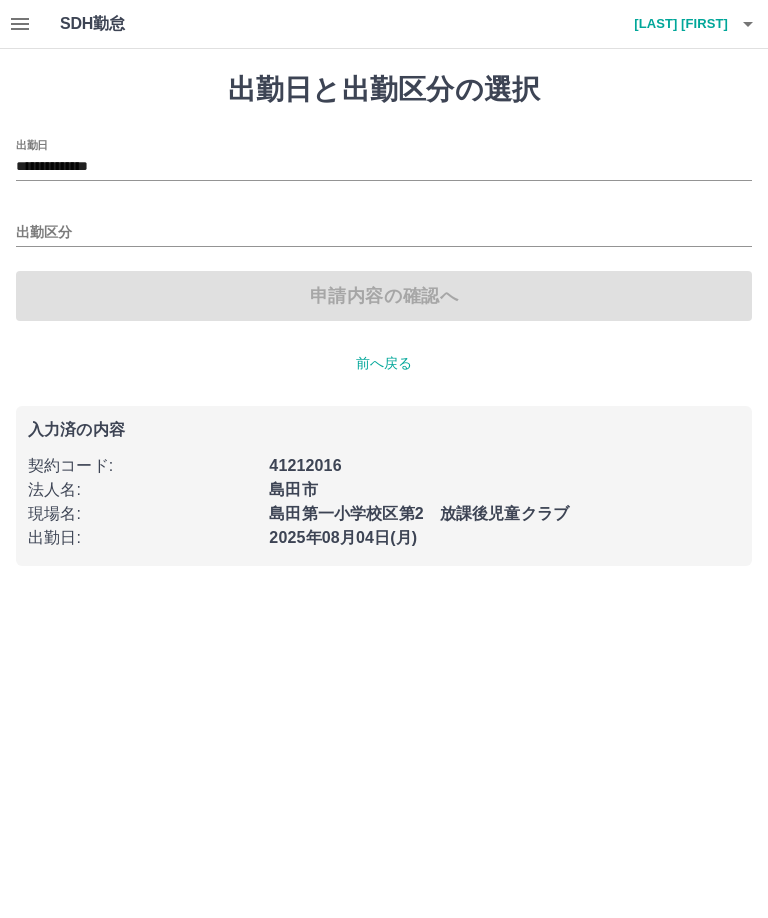 click on "出勤区分" at bounding box center (384, 233) 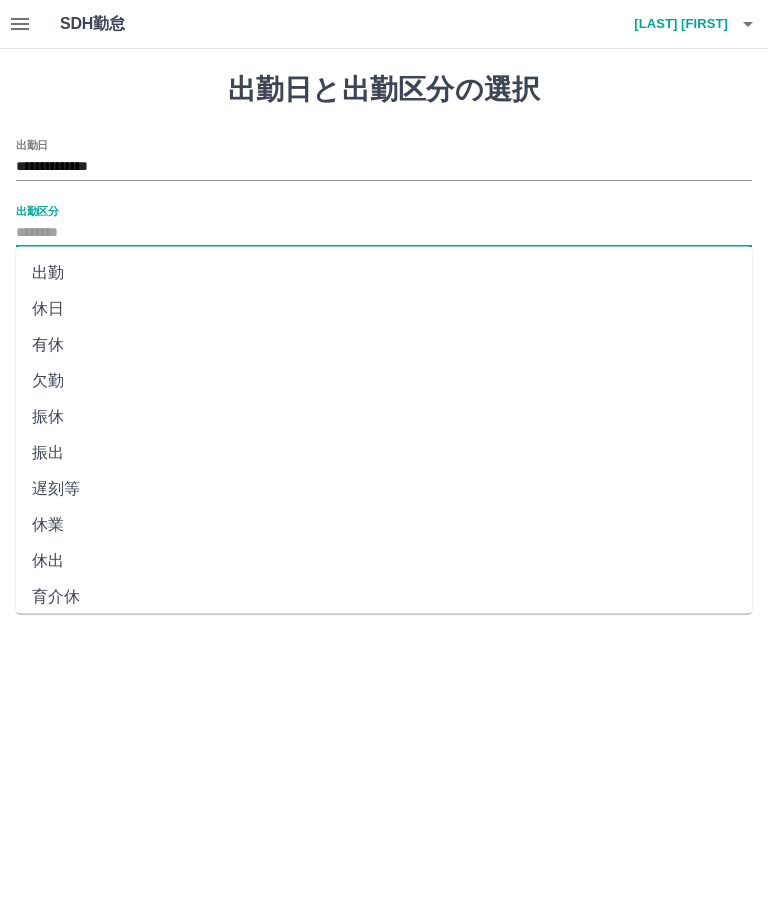 click on "**********" at bounding box center (384, 167) 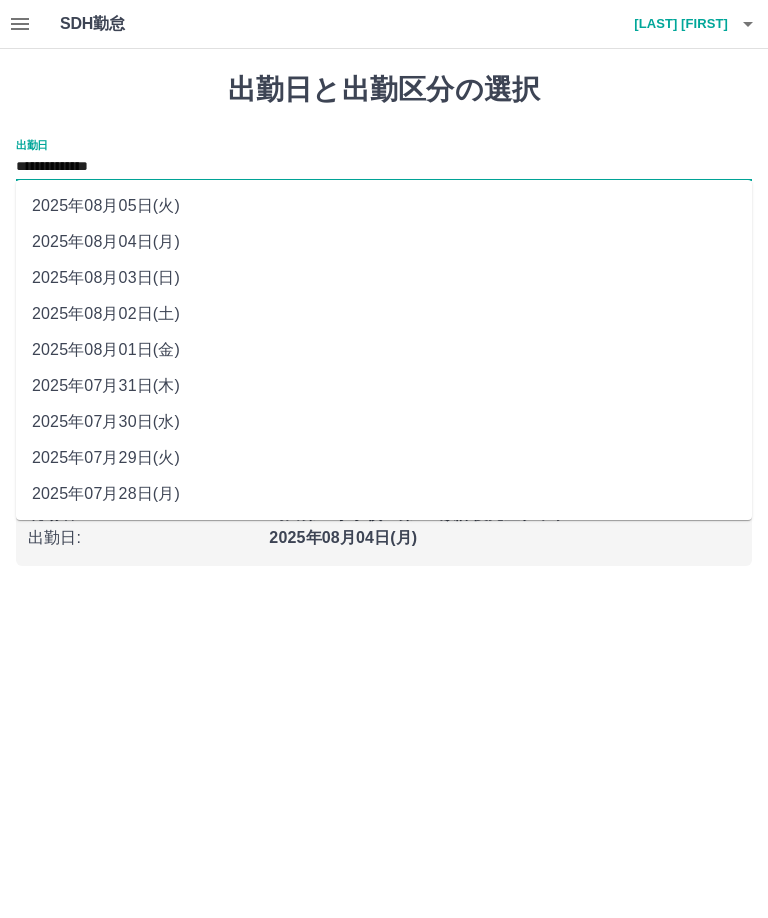 click on "2025年08月01日(金)" at bounding box center [384, 350] 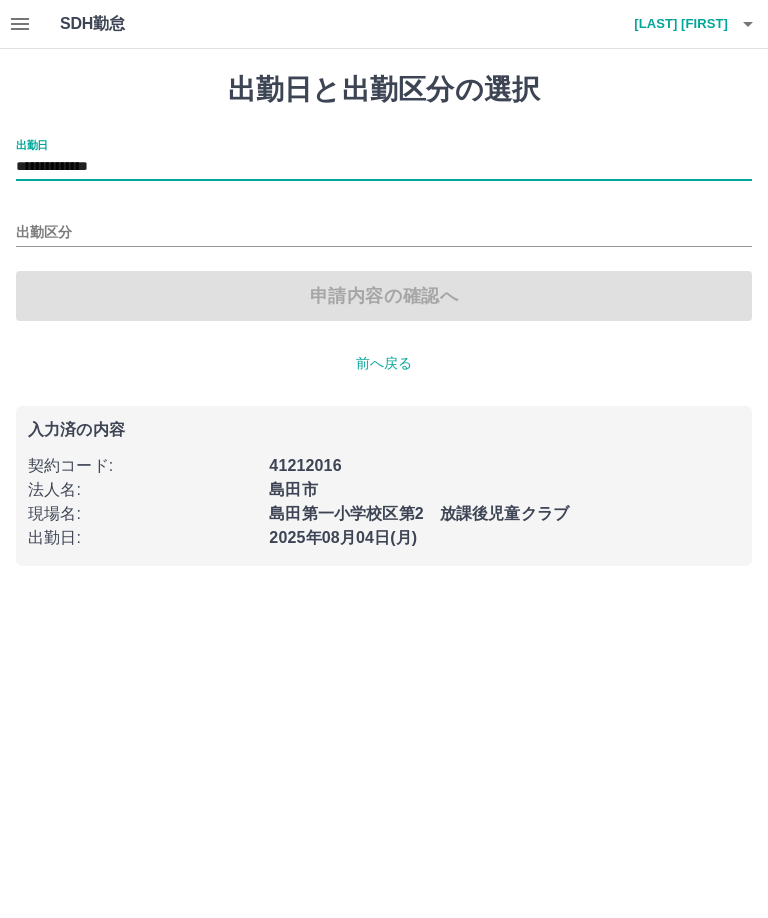 click on "出勤区分" at bounding box center (384, 233) 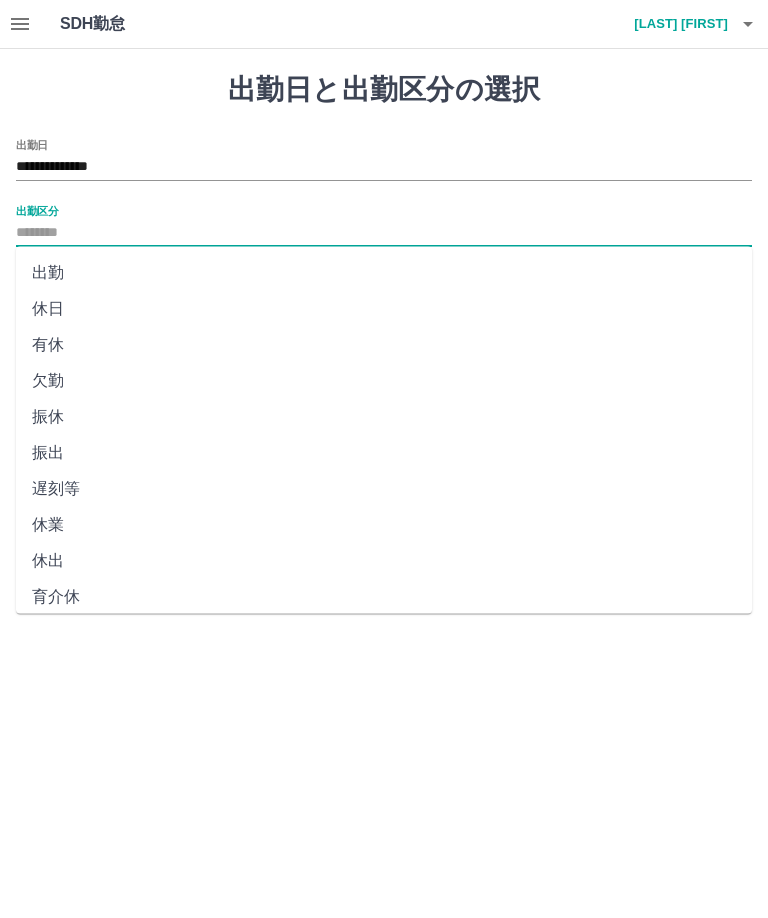 click on "出勤" at bounding box center [384, 273] 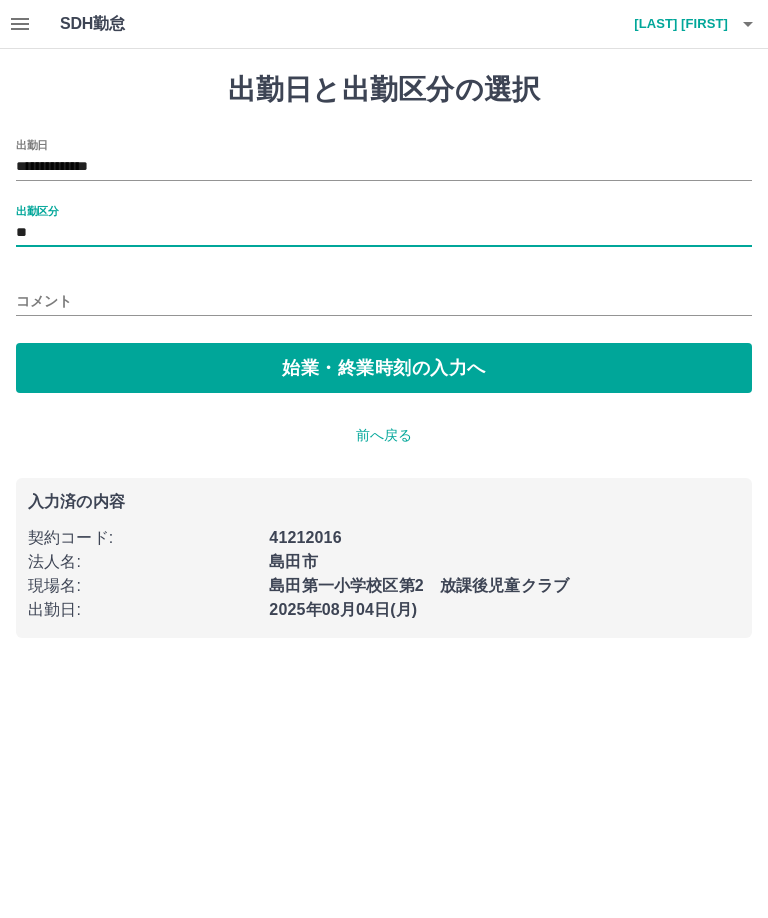 click on "始業・終業時刻の入力へ" at bounding box center [384, 368] 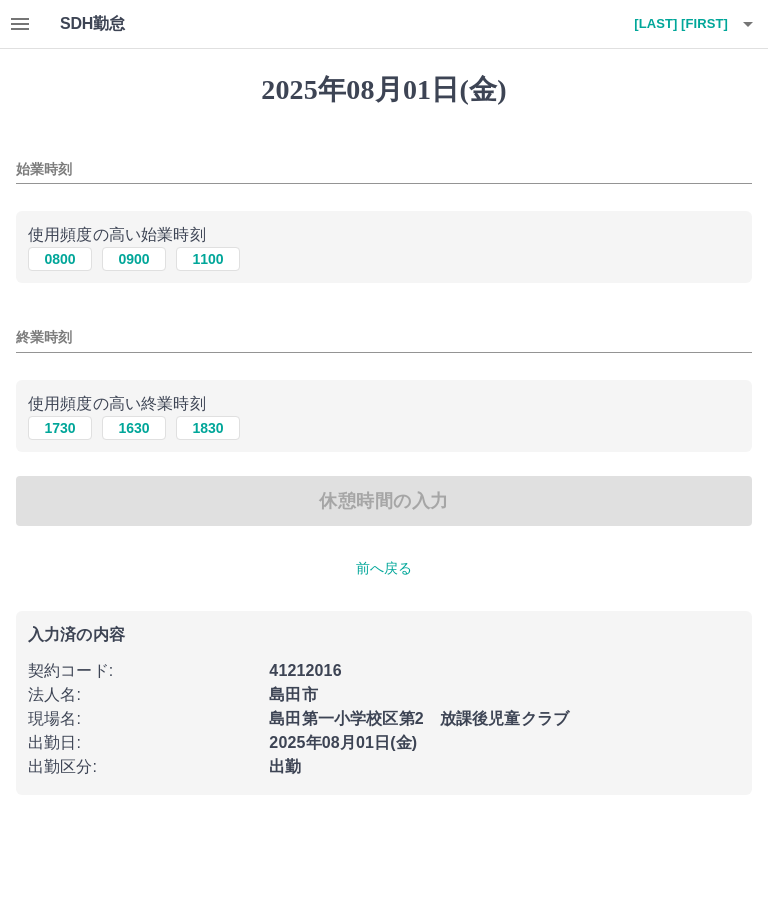 click on "2025年08月01日(金) 始業時刻 使用頻度の高い始業時刻 0800 0900 1100 終業時刻 使用頻度の高い終業時刻 1730 1630 1830 休憩時間の入力 前へ戻る 入力済の内容 契約コード : 41212016 法人名 : 島田市 現場名 : 島田第一小学校区第2　放課後児童クラブ 出勤日 : 2025年08月01日(金) 出勤区分 : 出勤" at bounding box center [384, 434] 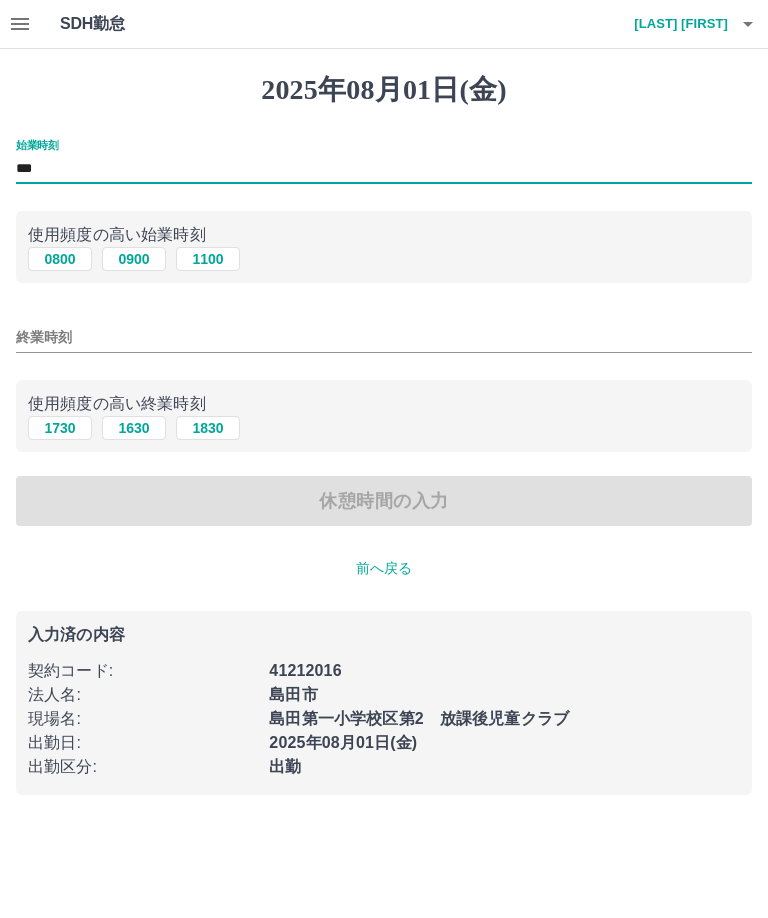 type on "***" 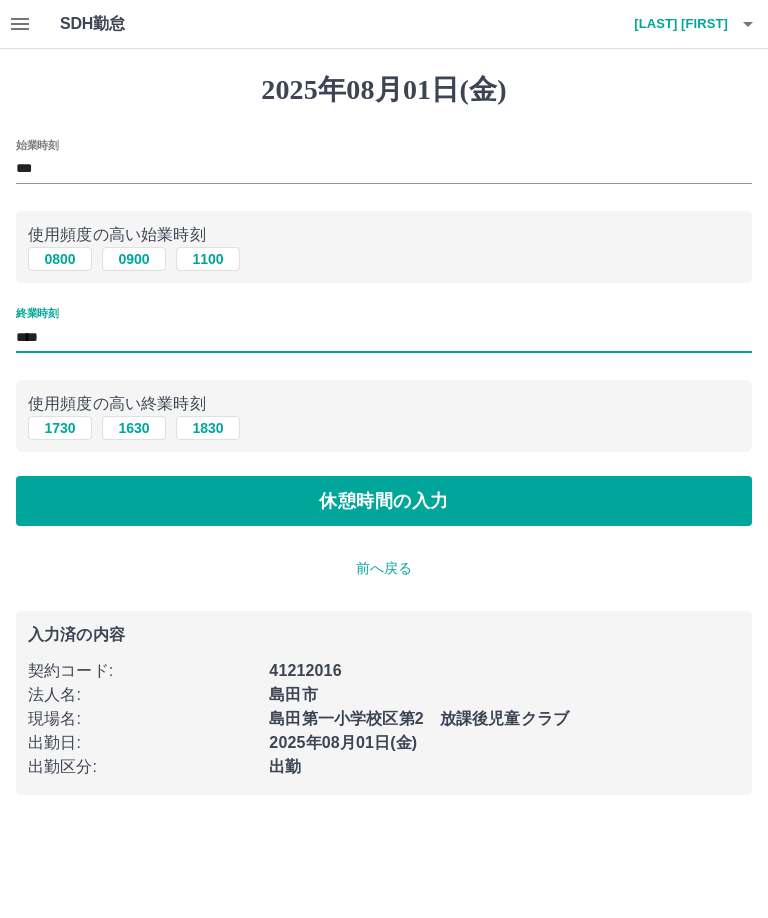 type on "****" 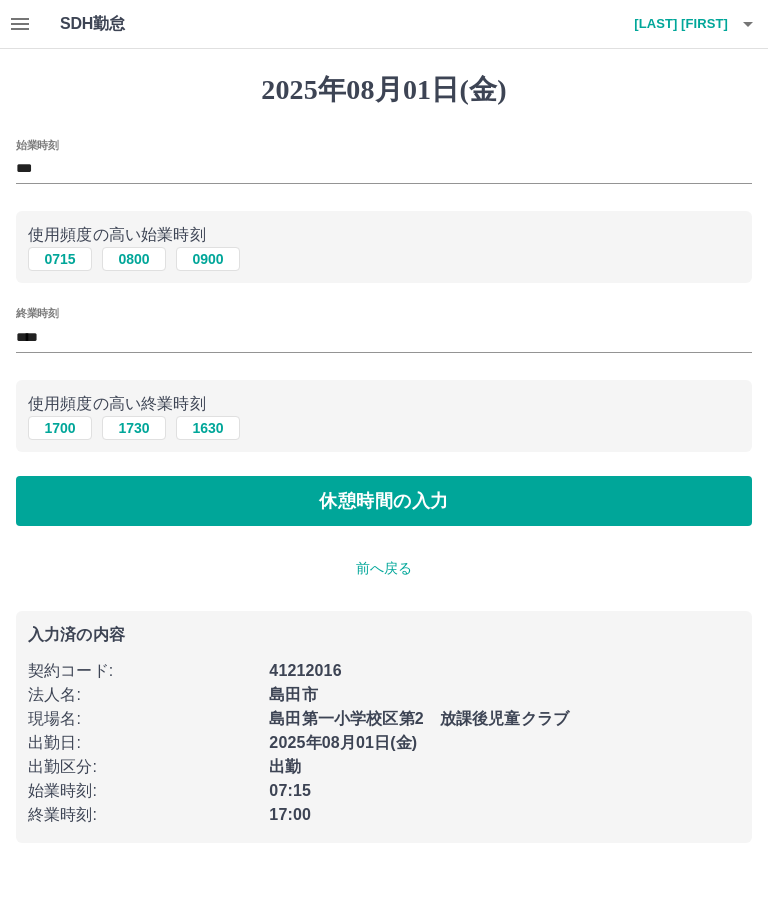 type on "****" 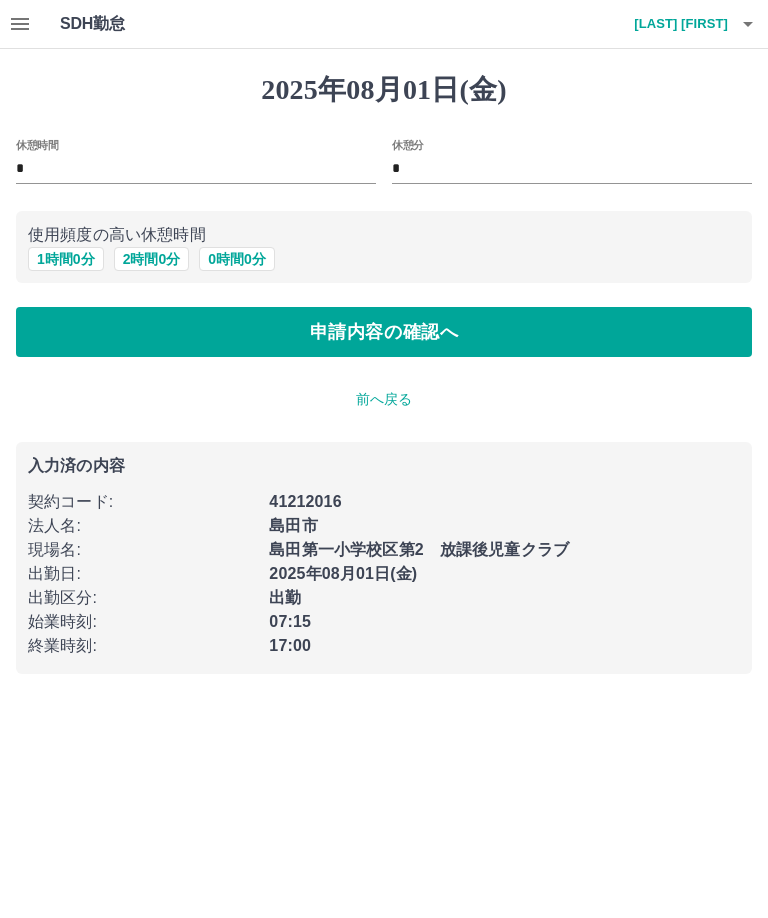 click on "1 時間 0 分" at bounding box center (66, 259) 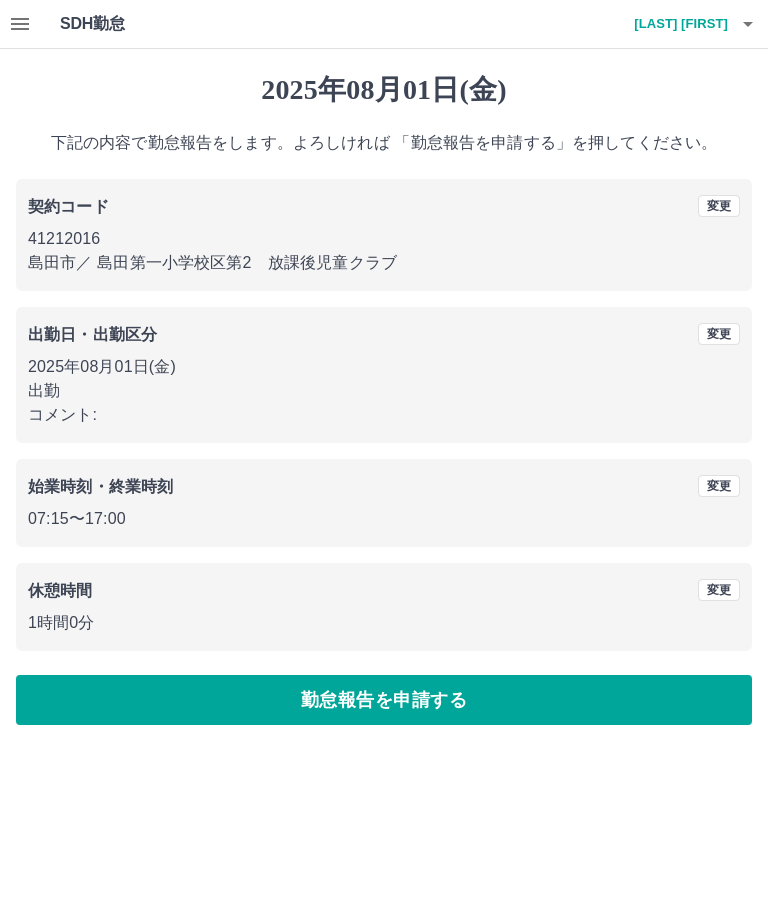 click on "勤怠報告を申請する" at bounding box center [384, 700] 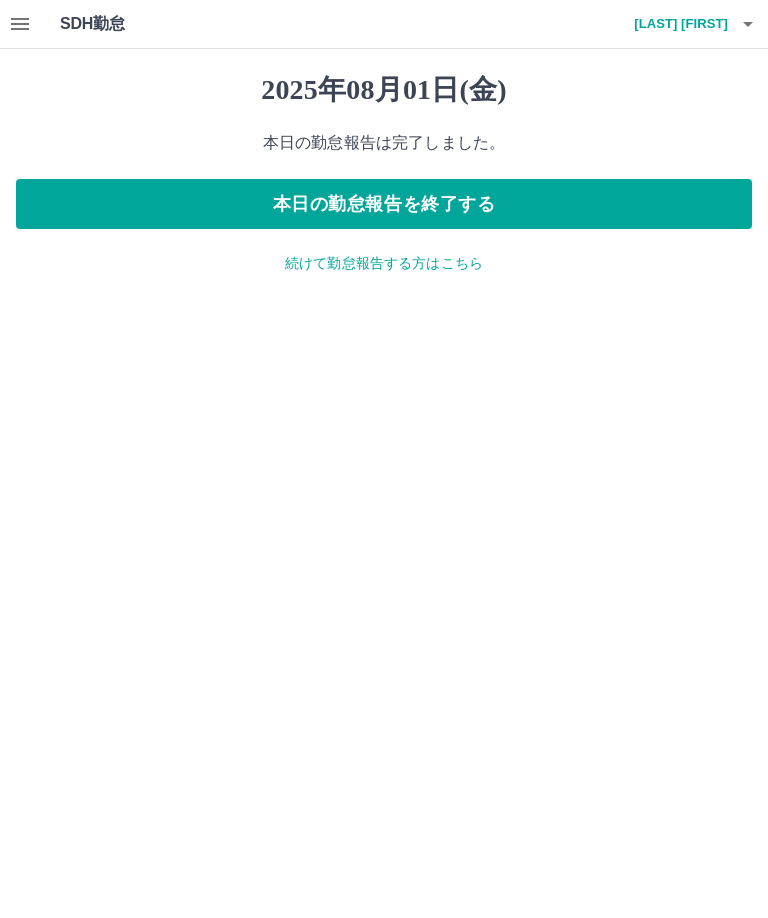 click on "続けて勤怠報告する方はこちら" at bounding box center (384, 263) 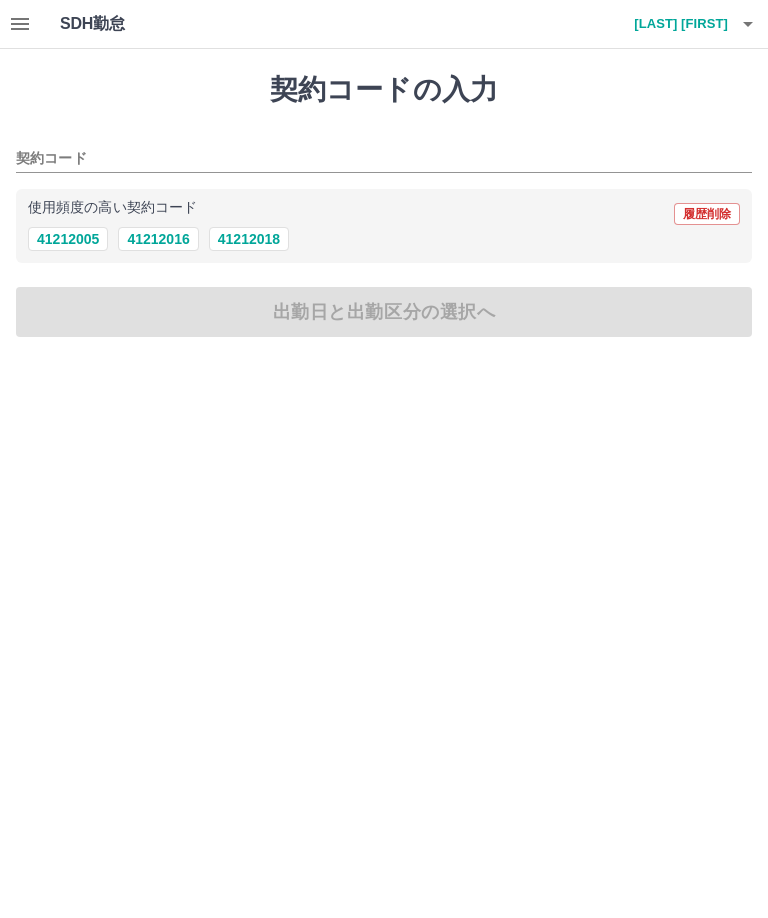click on "41212016" at bounding box center [158, 239] 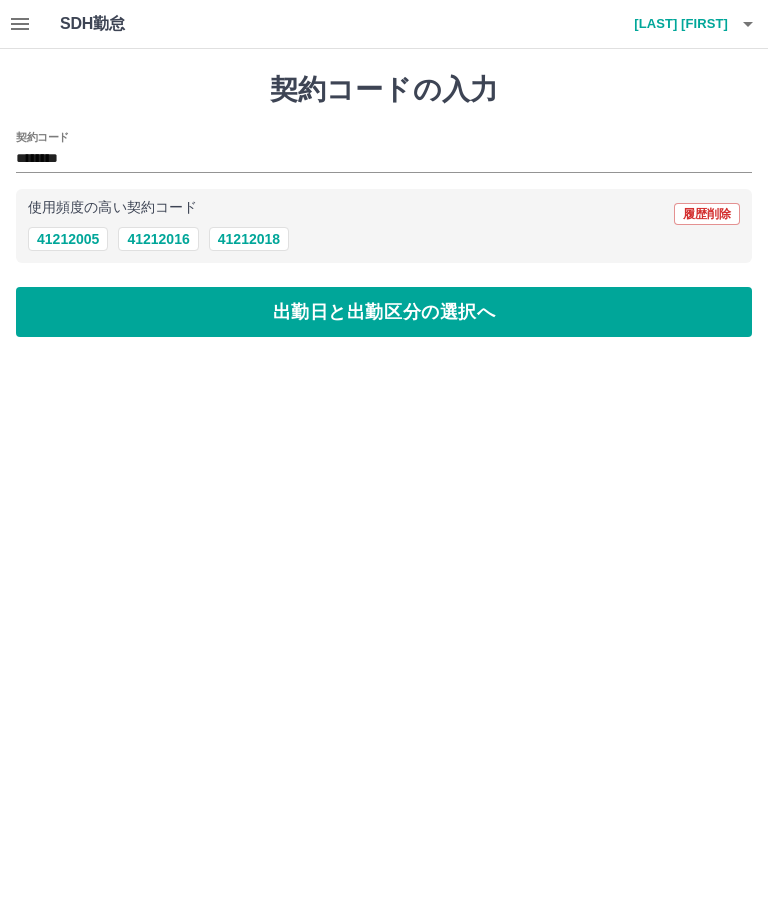 click on "出勤日と出勤区分の選択へ" at bounding box center [384, 312] 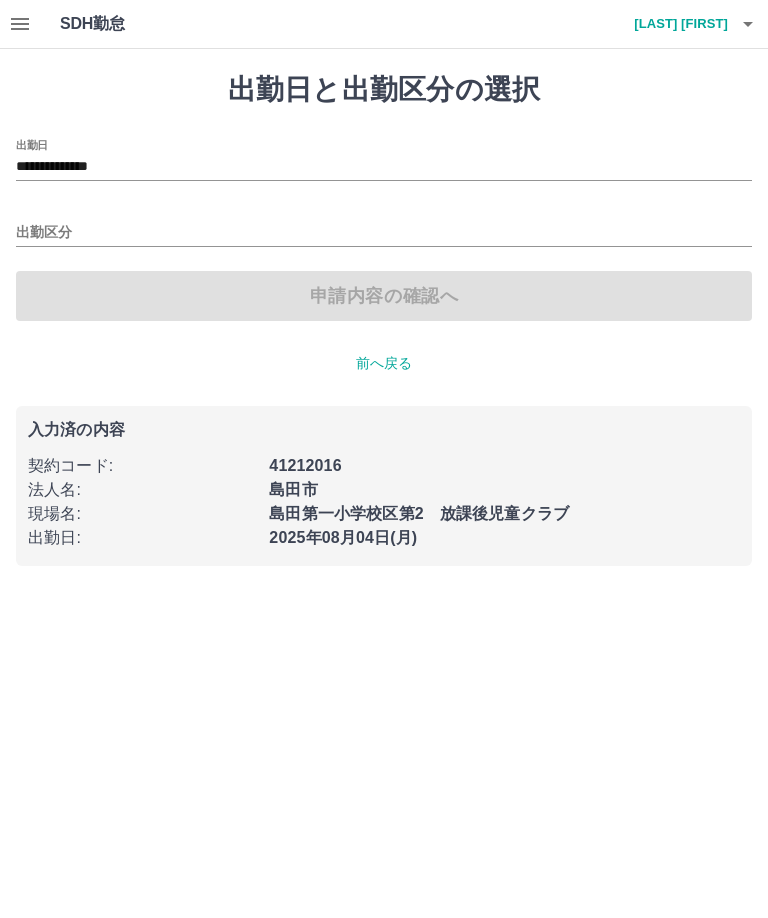click on "**********" at bounding box center [384, 167] 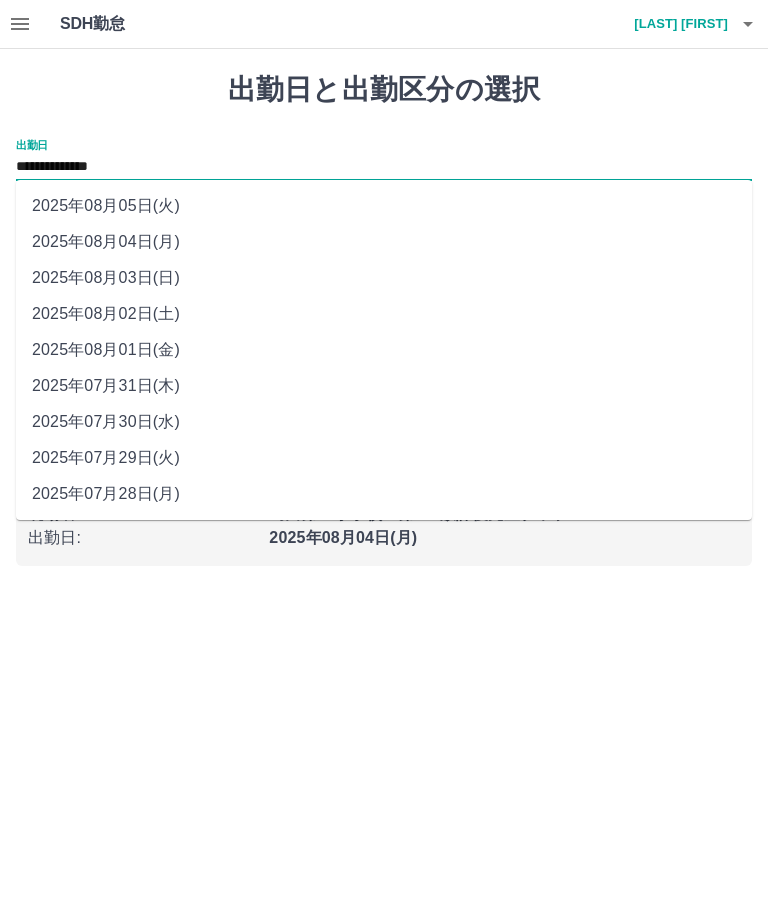 click on "2025年08月02日(土)" at bounding box center (384, 314) 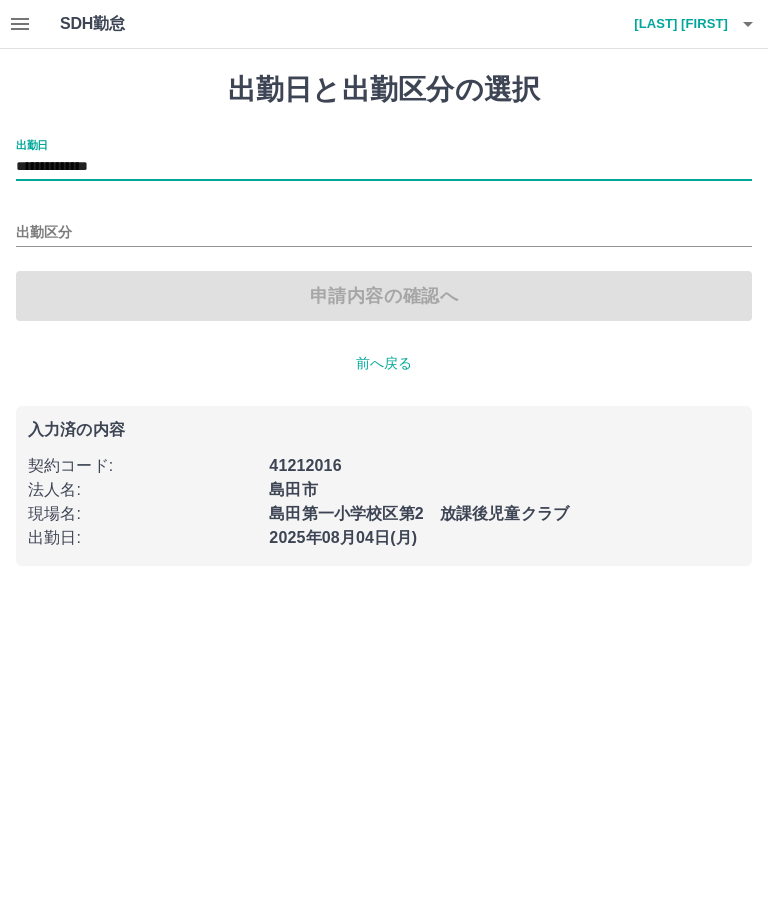 click on "出勤区分" at bounding box center (384, 233) 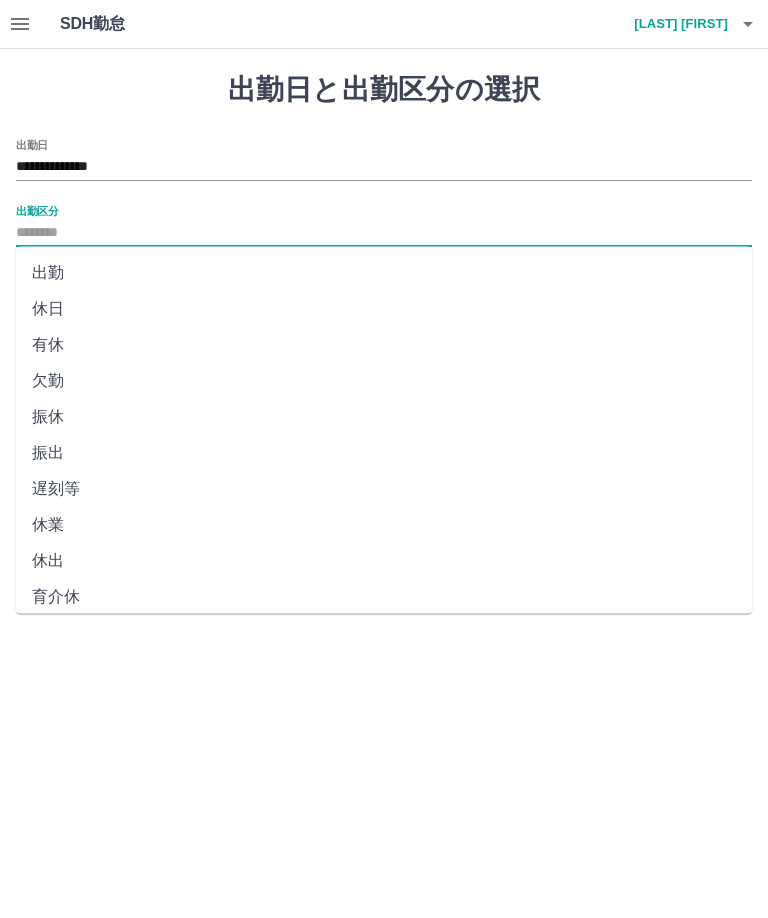 click on "休日" at bounding box center (384, 309) 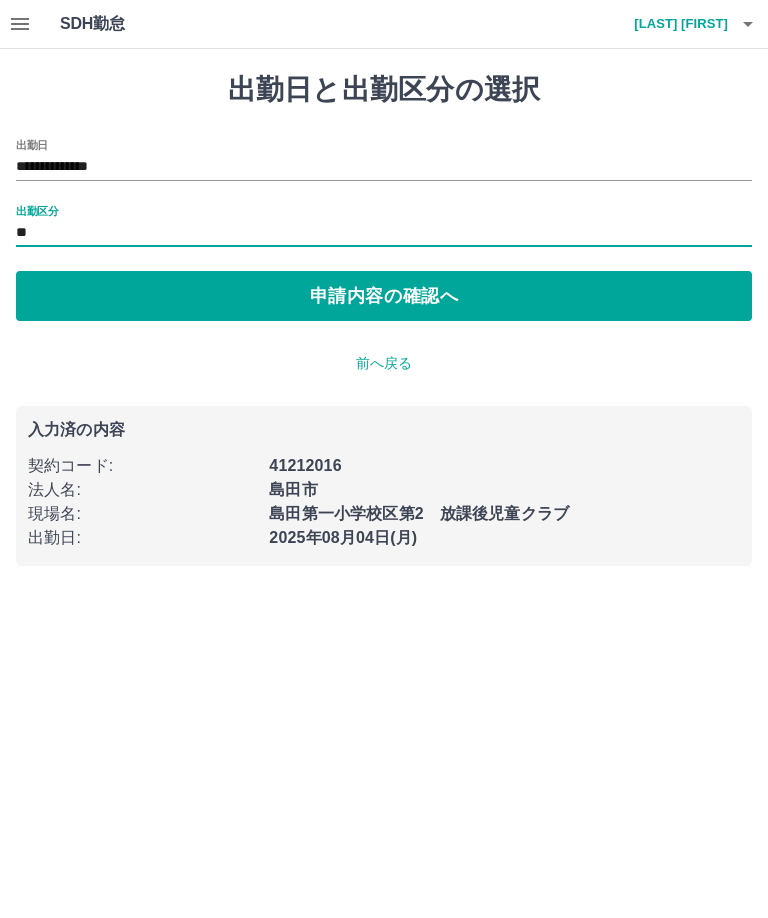 click on "申請内容の確認へ" at bounding box center (384, 296) 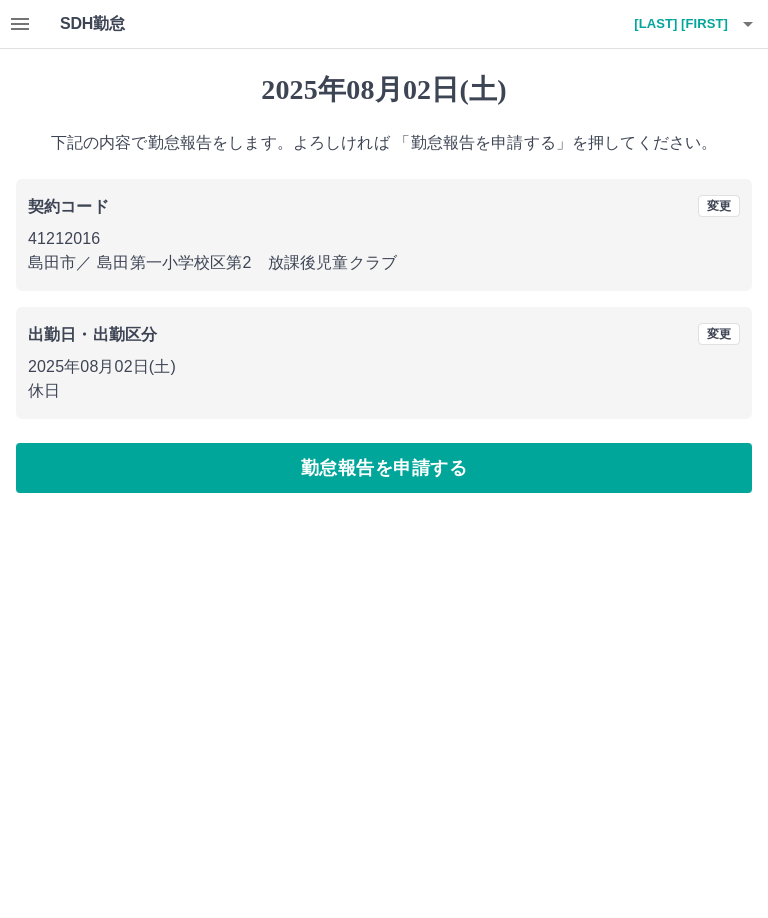 click on "勤怠報告を申請する" at bounding box center [384, 468] 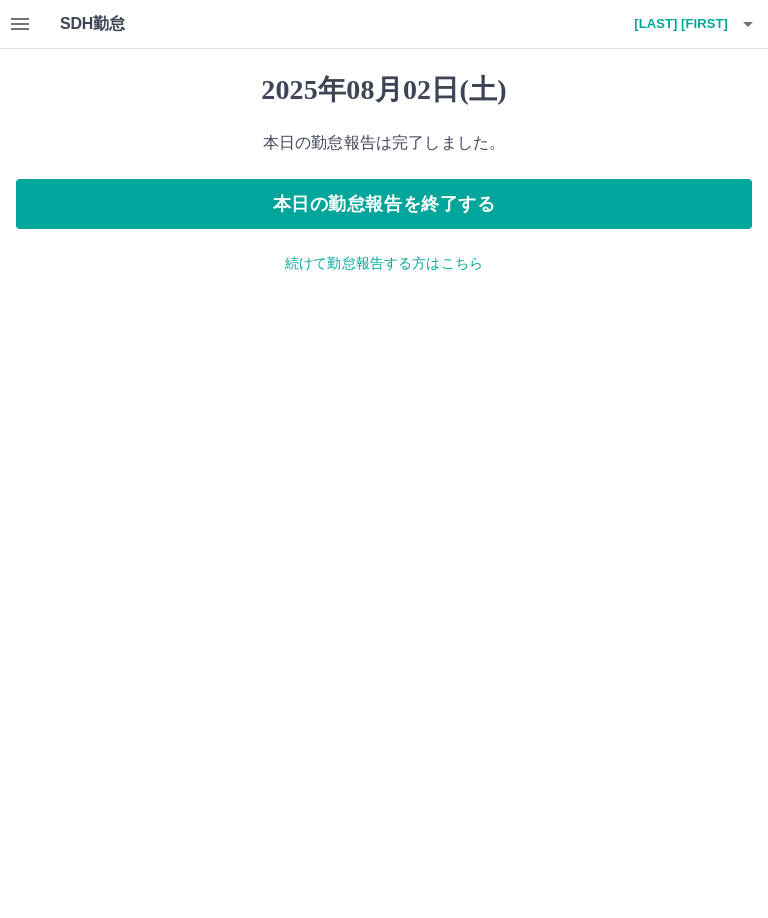 click on "続けて勤怠報告する方はこちら" at bounding box center [384, 263] 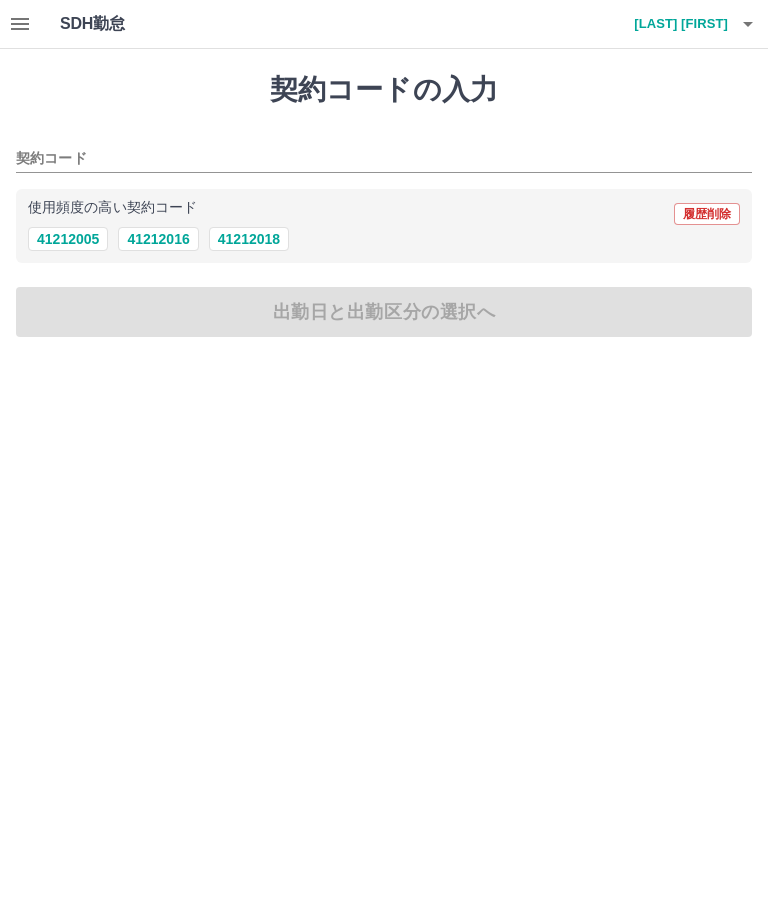 click on "41212016" at bounding box center (158, 239) 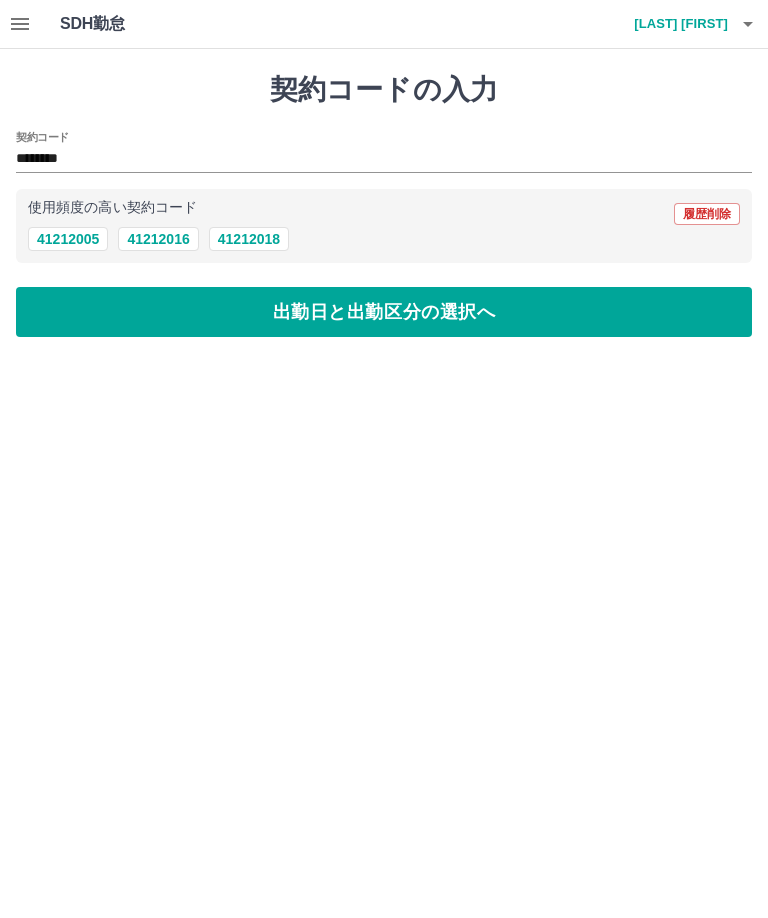 click on "出勤日と出勤区分の選択へ" at bounding box center [384, 312] 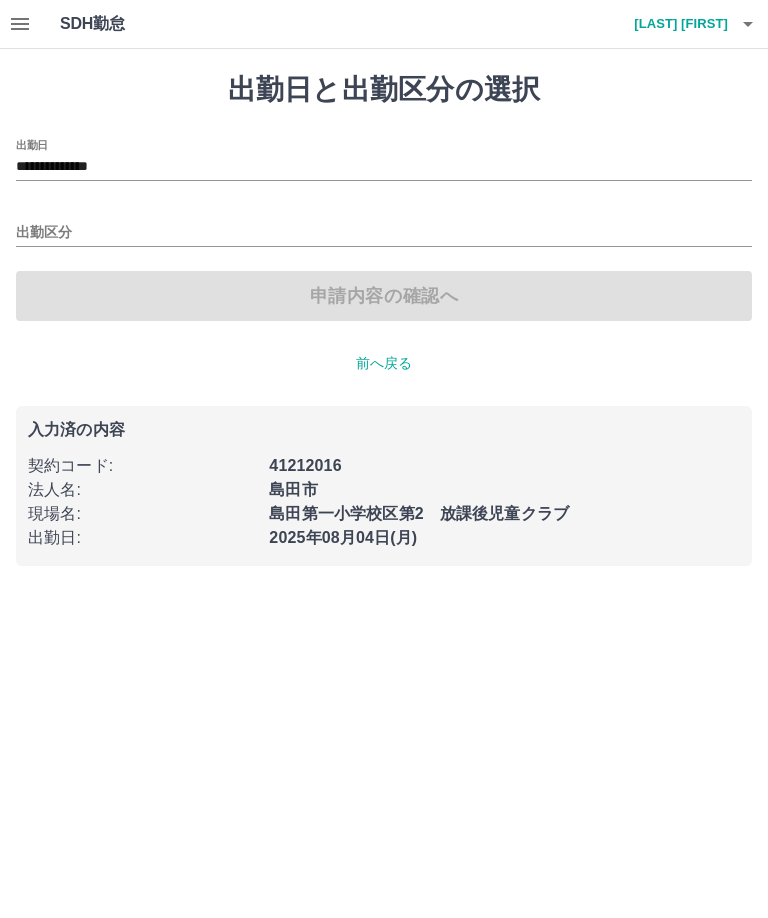 click on "**********" at bounding box center (384, 167) 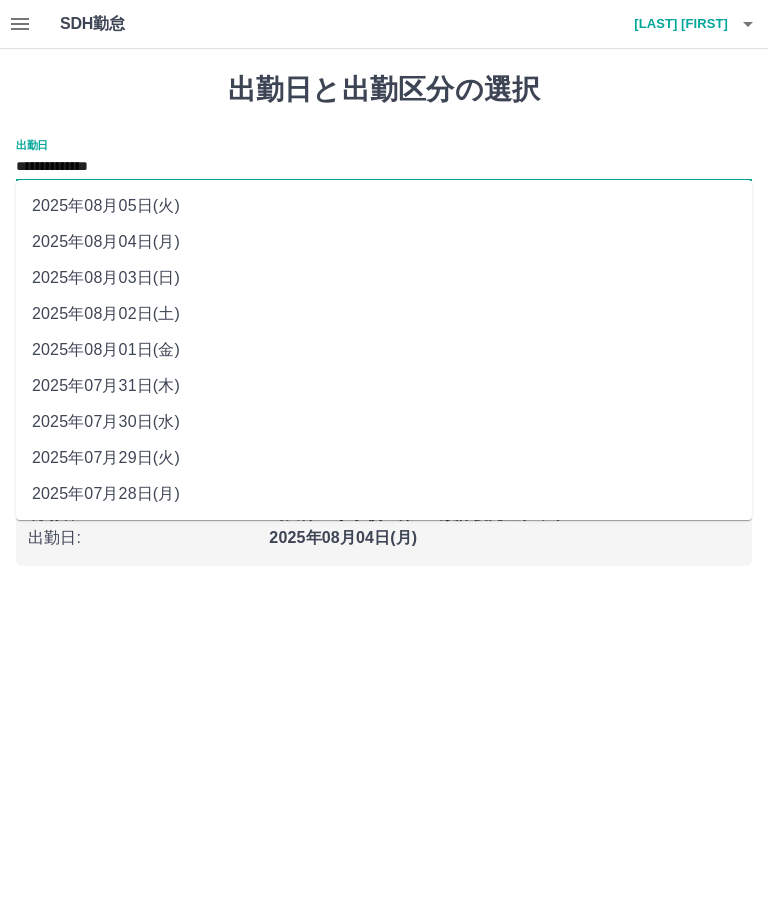 click on "2025年08月03日(日)" at bounding box center (384, 278) 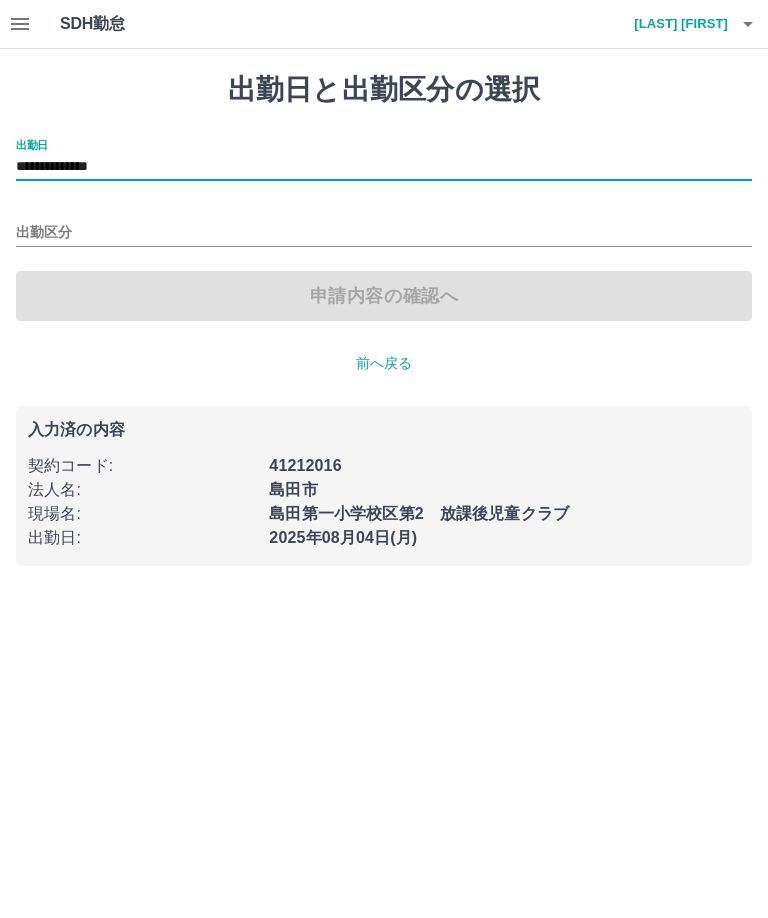 click on "出勤区分" at bounding box center [384, 233] 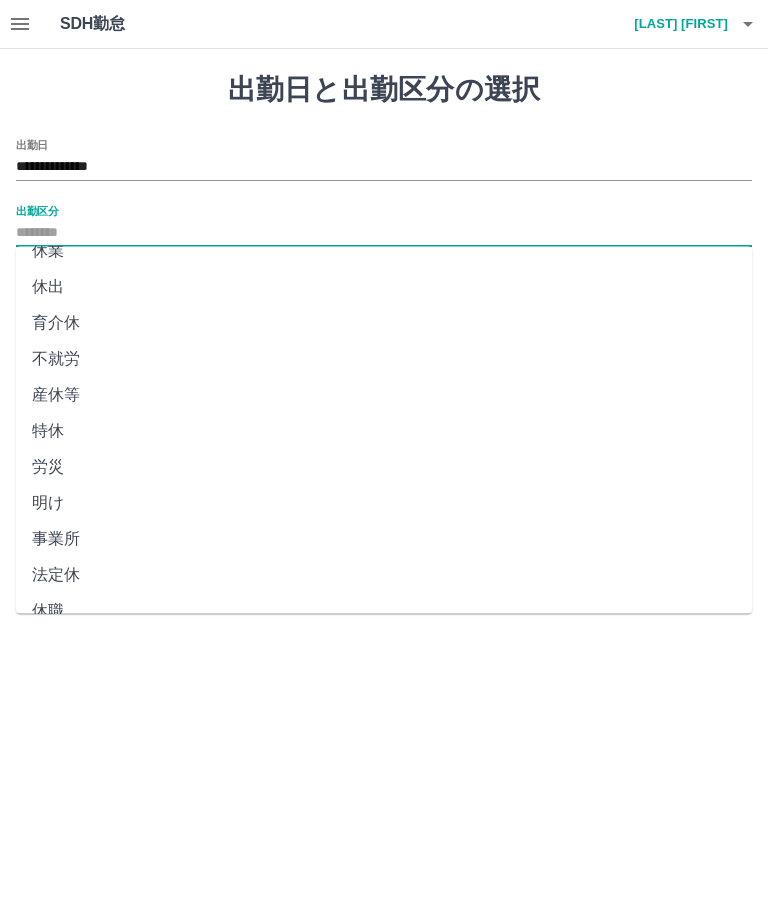 scroll, scrollTop: 271, scrollLeft: 0, axis: vertical 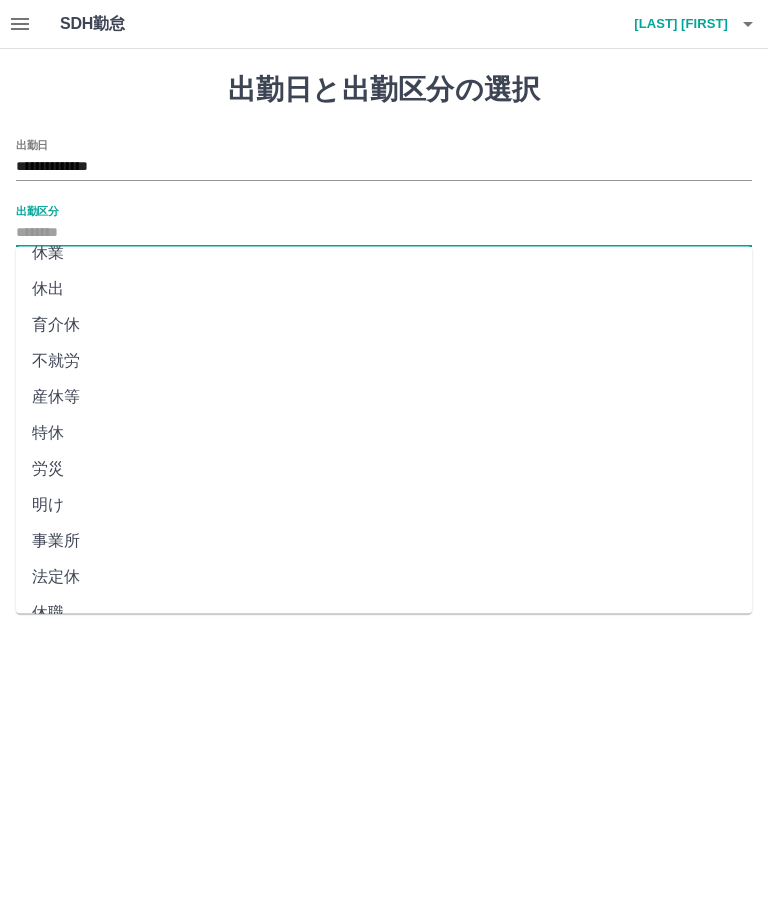 click on "法定休" at bounding box center (384, 578) 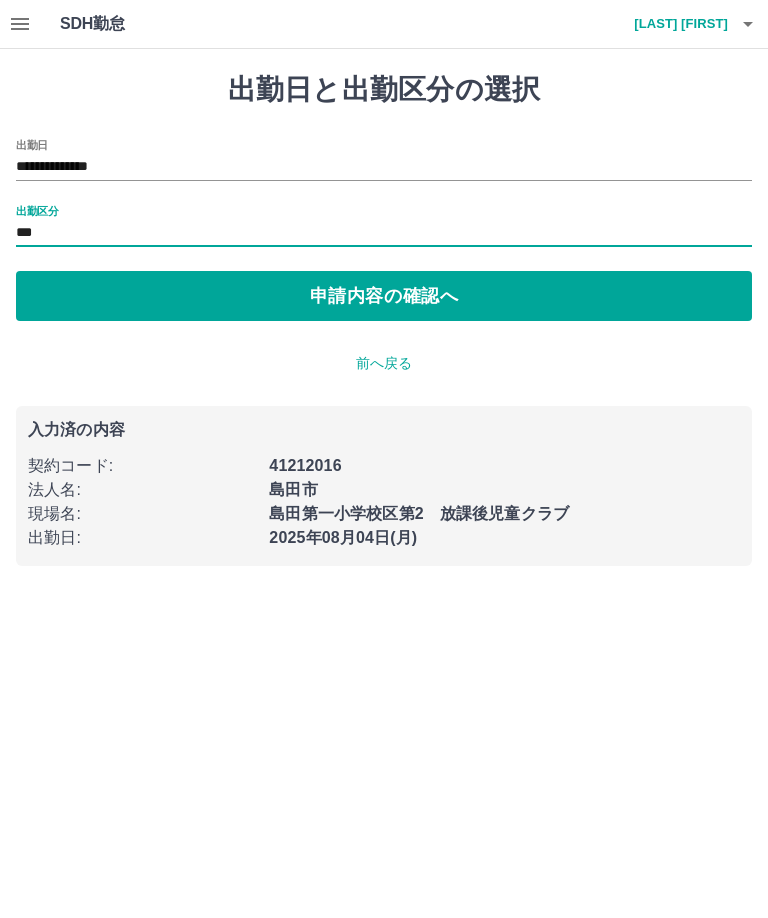 click on "申請内容の確認へ" at bounding box center (384, 296) 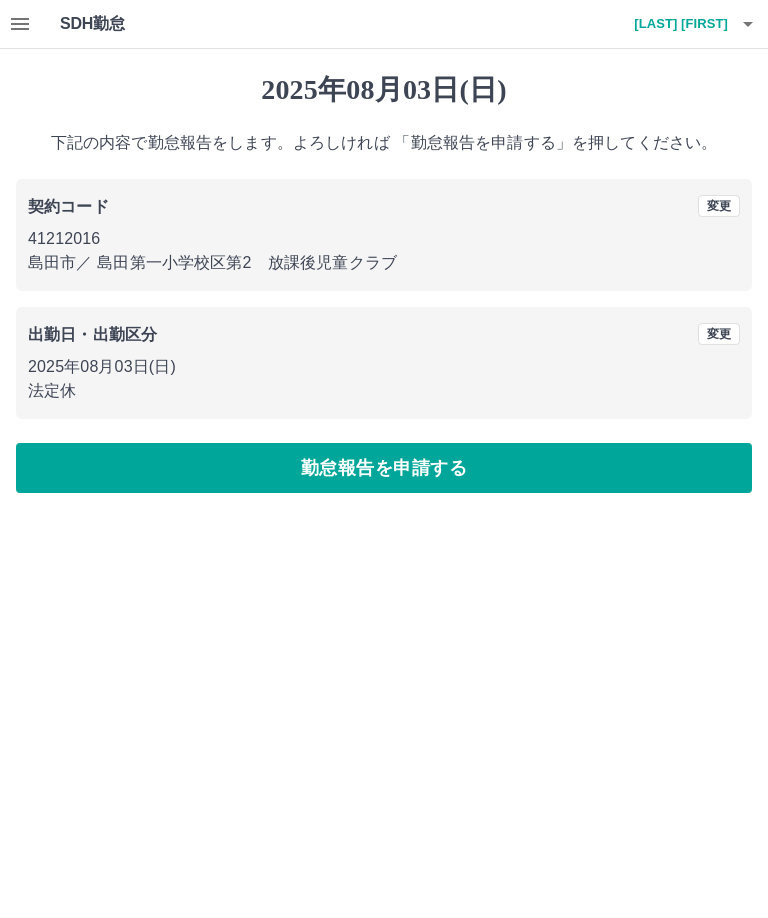click on "勤怠報告を申請する" at bounding box center (384, 468) 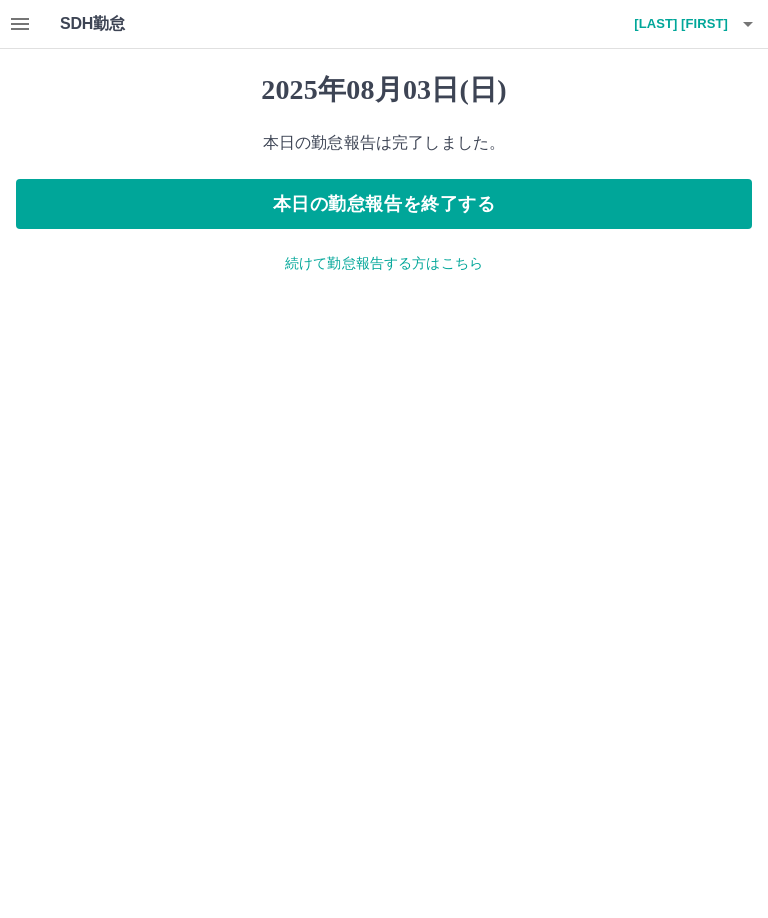 click on "本日の勤怠報告を終了する" at bounding box center [384, 204] 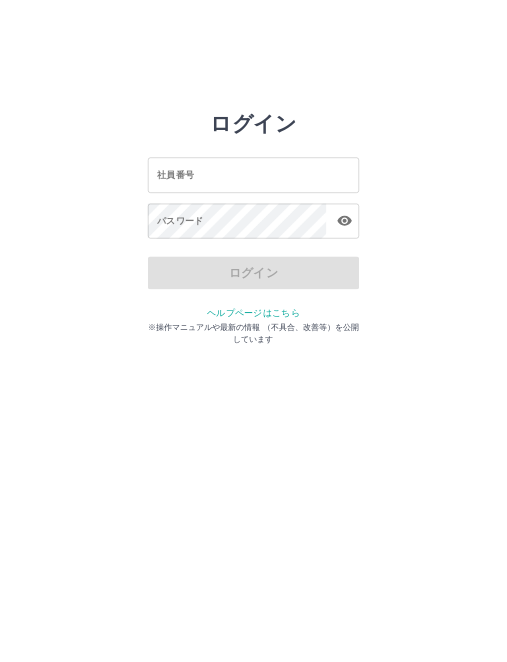 scroll, scrollTop: 0, scrollLeft: 0, axis: both 